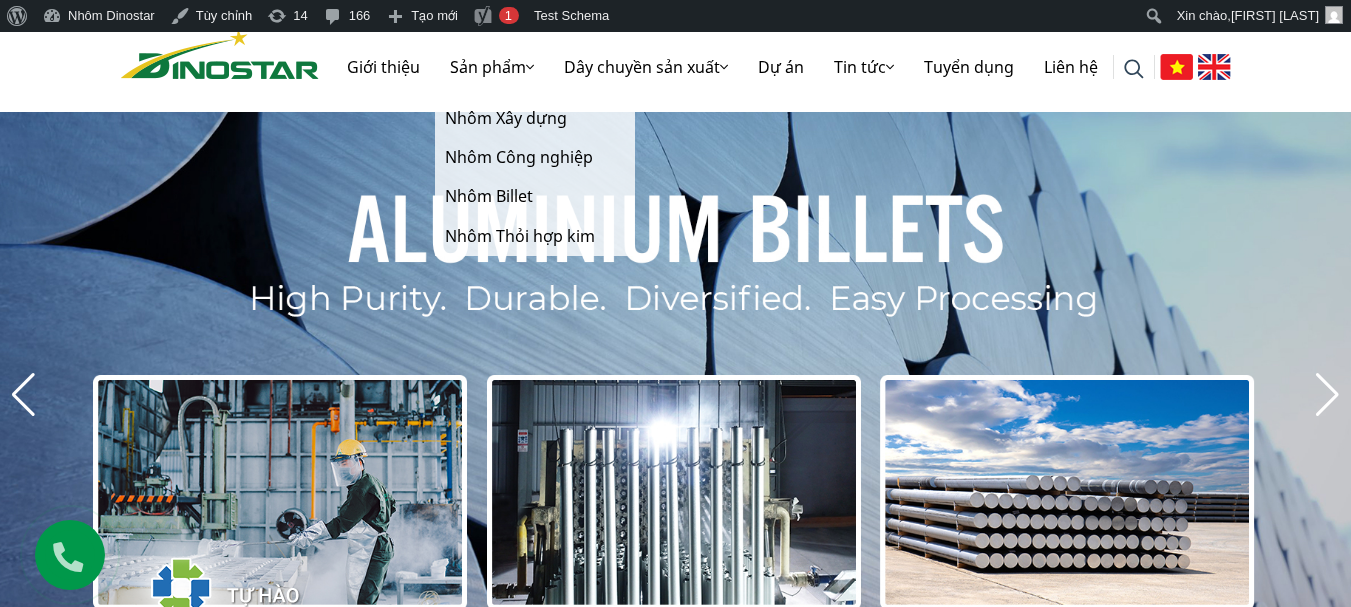 scroll, scrollTop: 0, scrollLeft: 0, axis: both 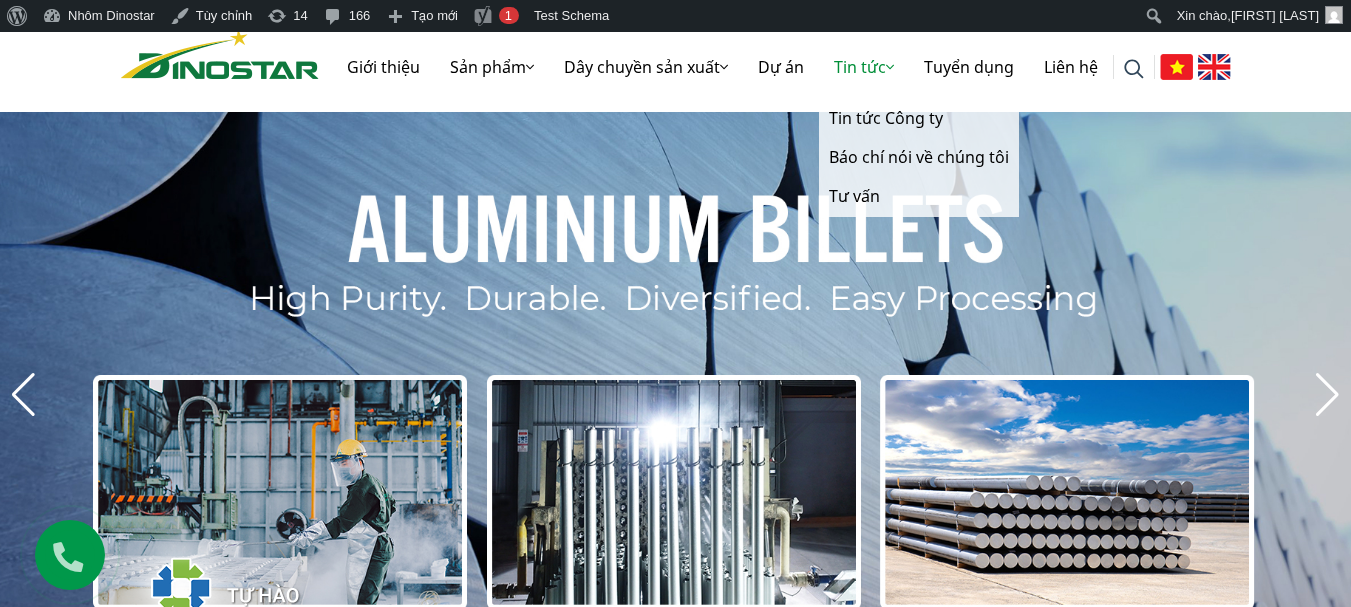 click on "Tin tức" at bounding box center [864, 67] 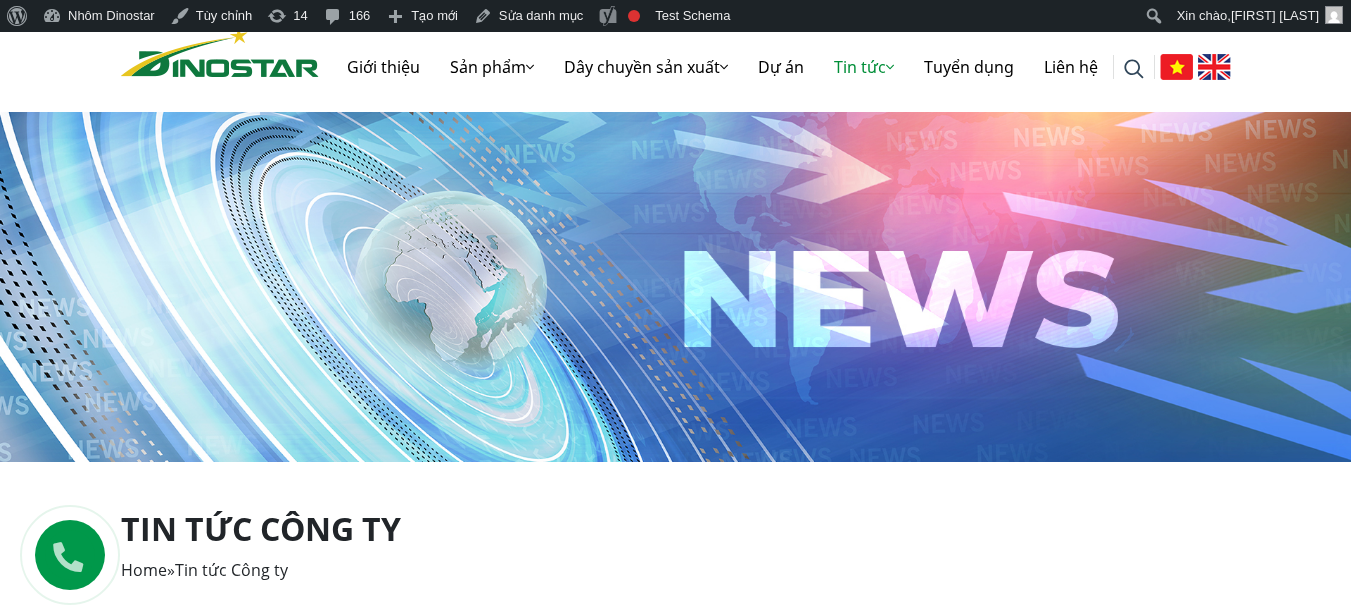 scroll, scrollTop: 0, scrollLeft: 0, axis: both 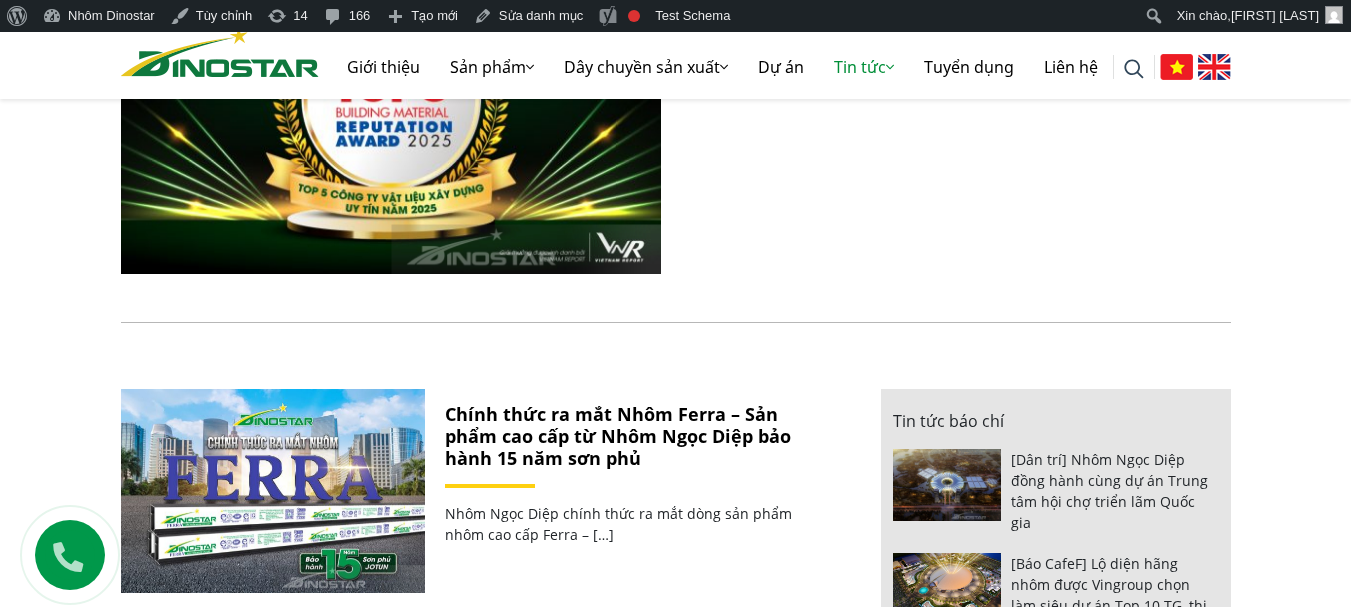 click at bounding box center (220, 52) 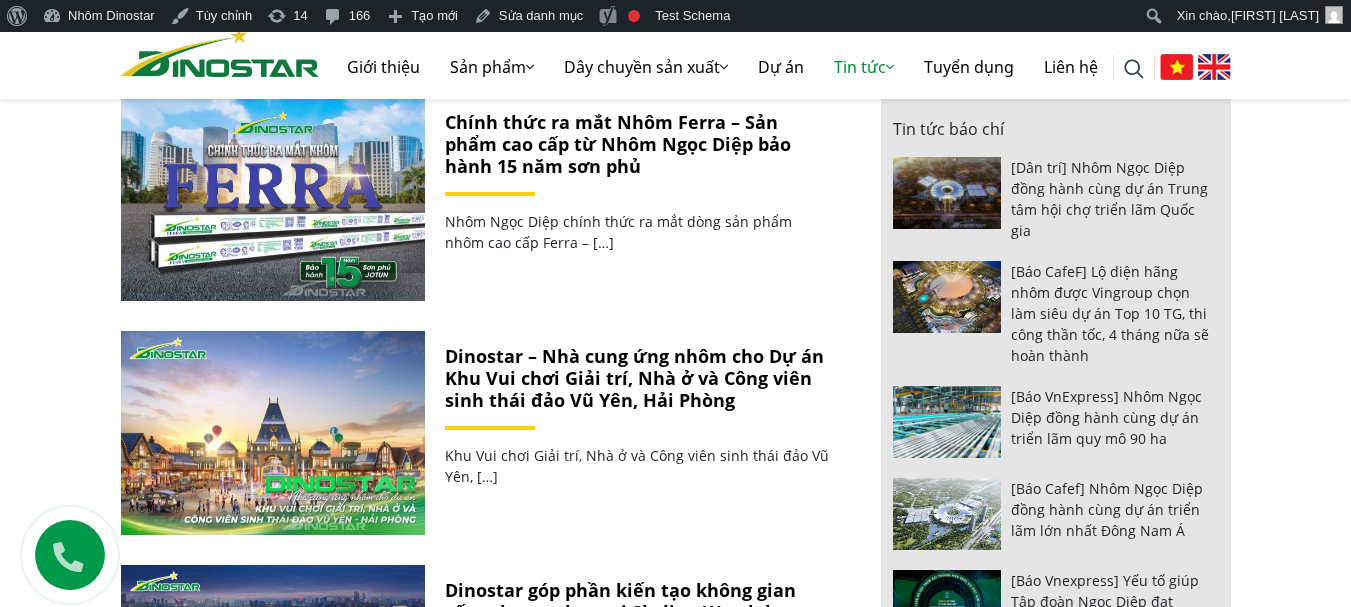 scroll, scrollTop: 1000, scrollLeft: 0, axis: vertical 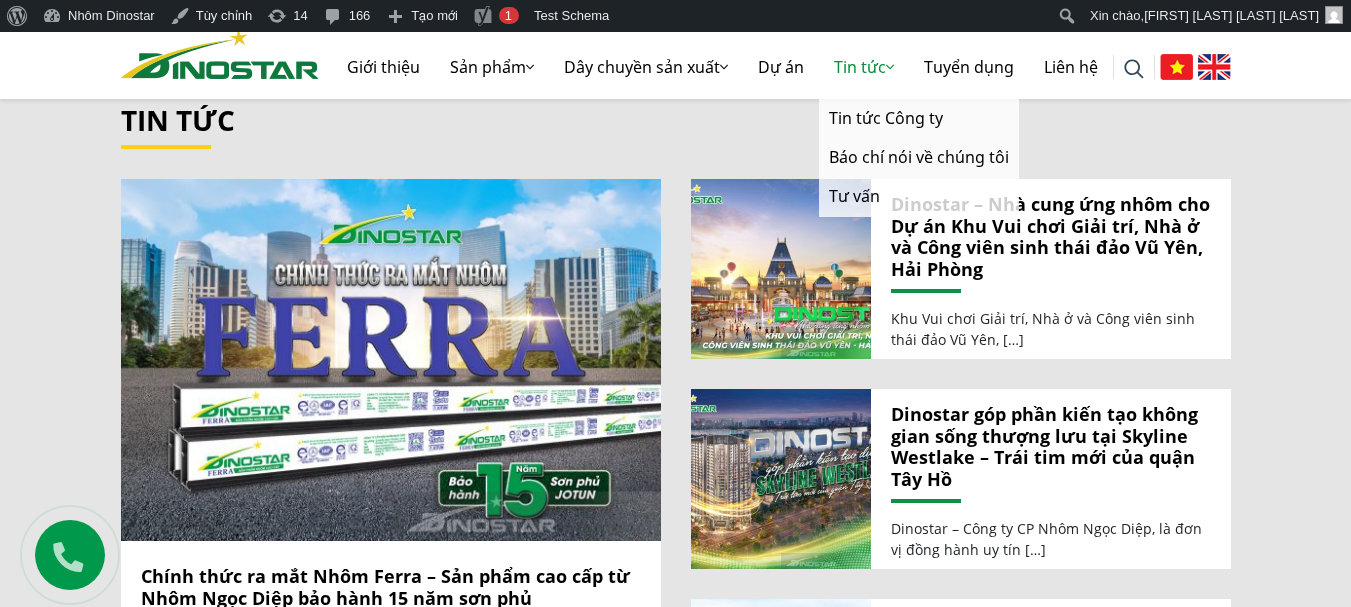 click on "Tin tức" at bounding box center [864, 67] 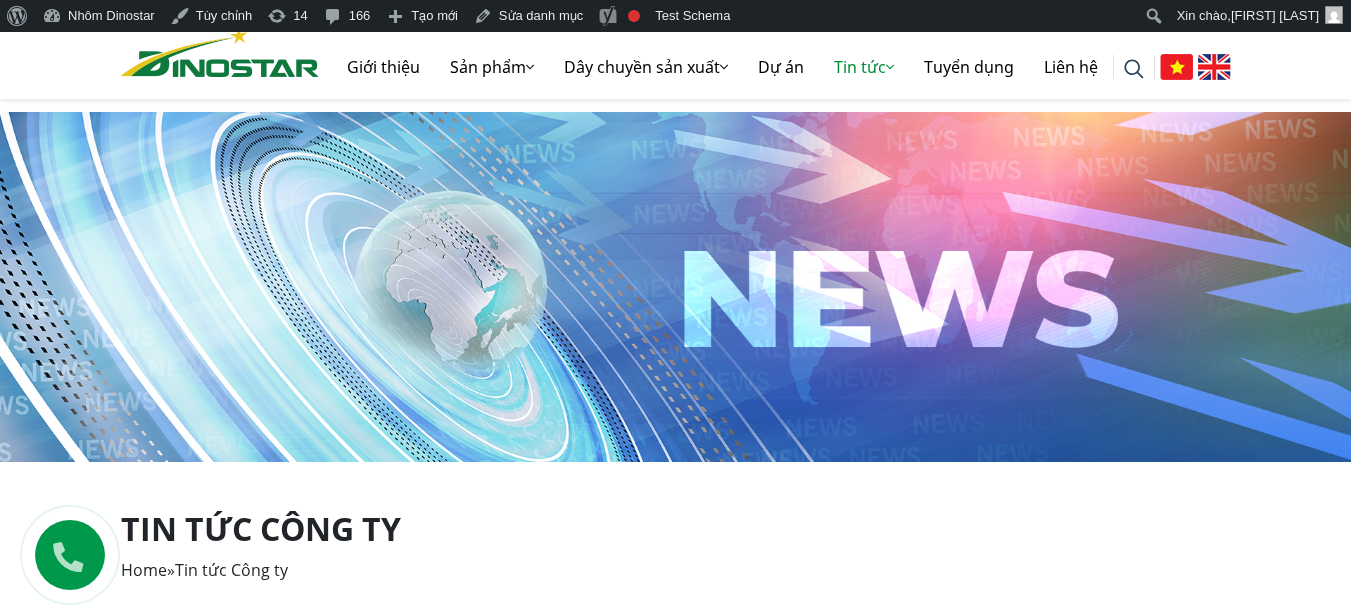 scroll, scrollTop: 630, scrollLeft: 0, axis: vertical 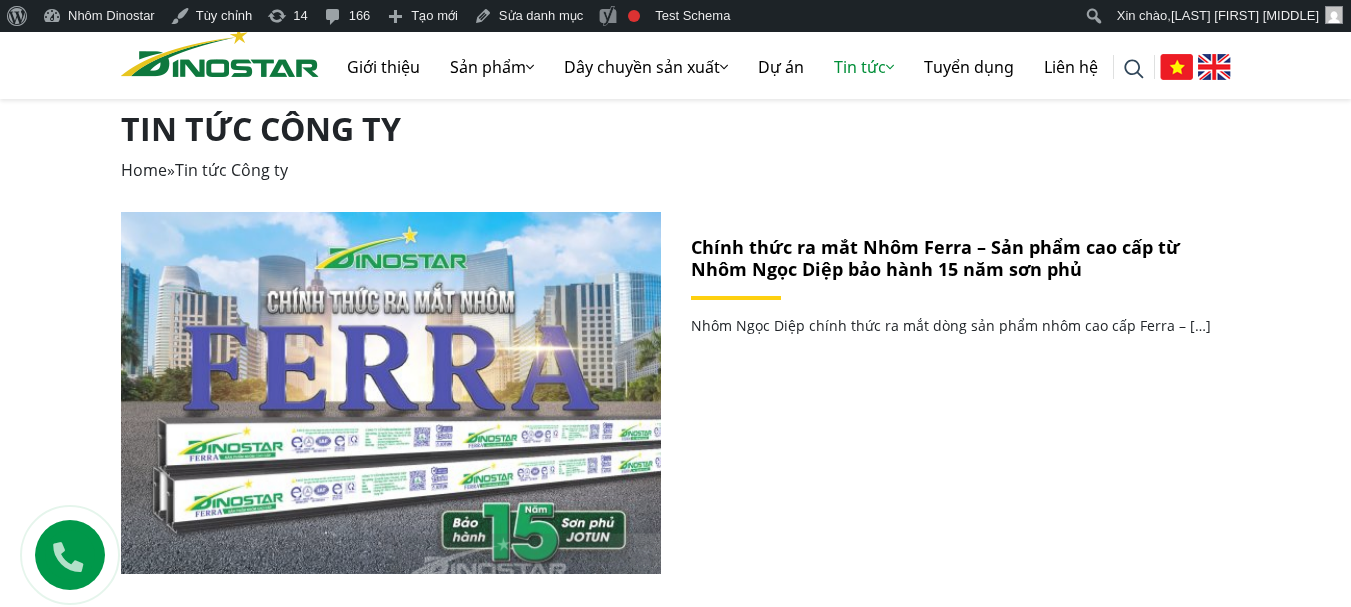 click at bounding box center (391, 393) 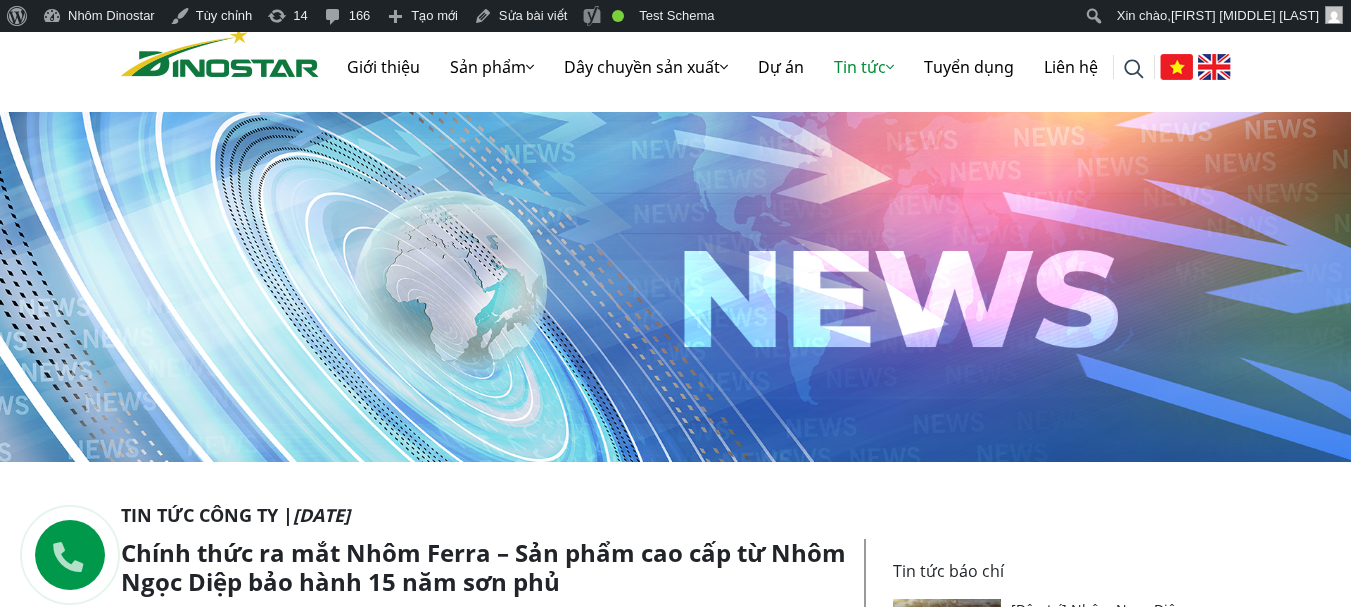 scroll, scrollTop: 326, scrollLeft: 0, axis: vertical 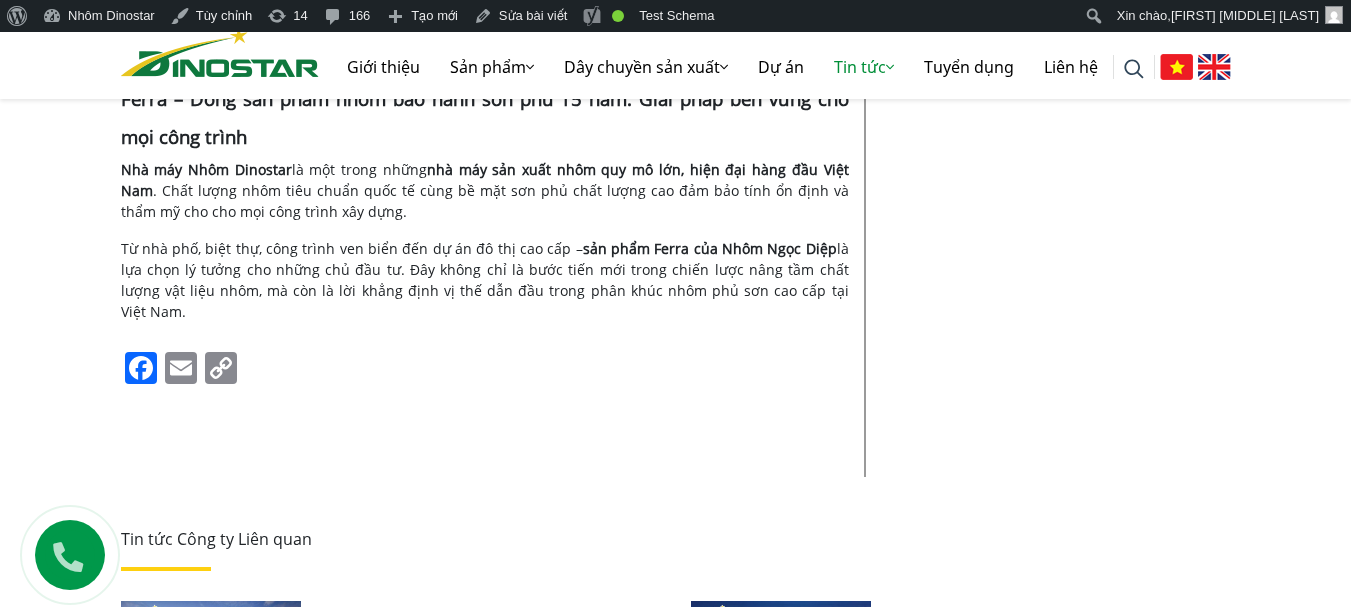 click at bounding box center [1214, 67] 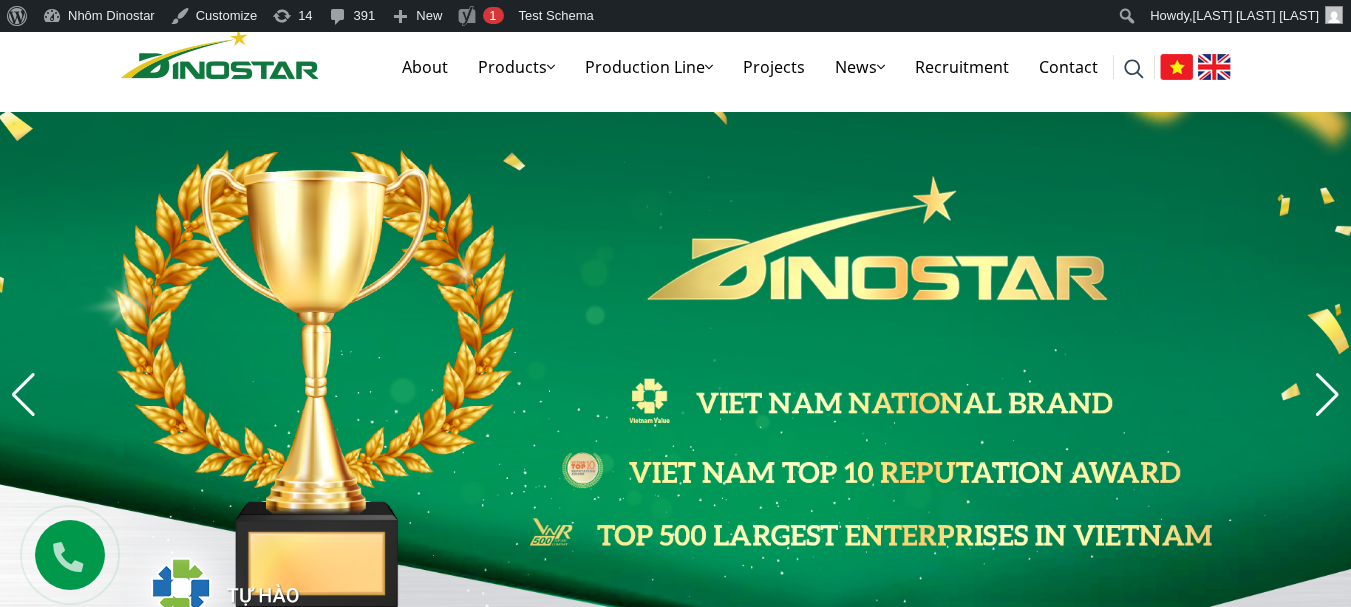 scroll, scrollTop: 0, scrollLeft: 0, axis: both 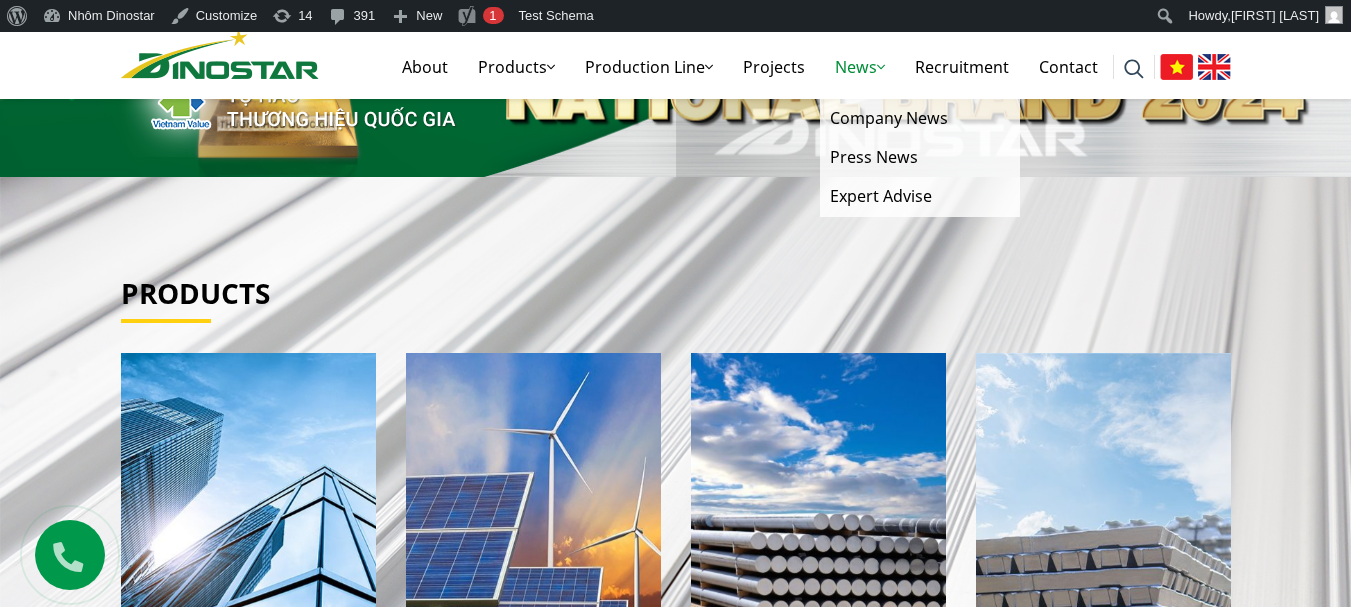 click on "News" at bounding box center [860, 67] 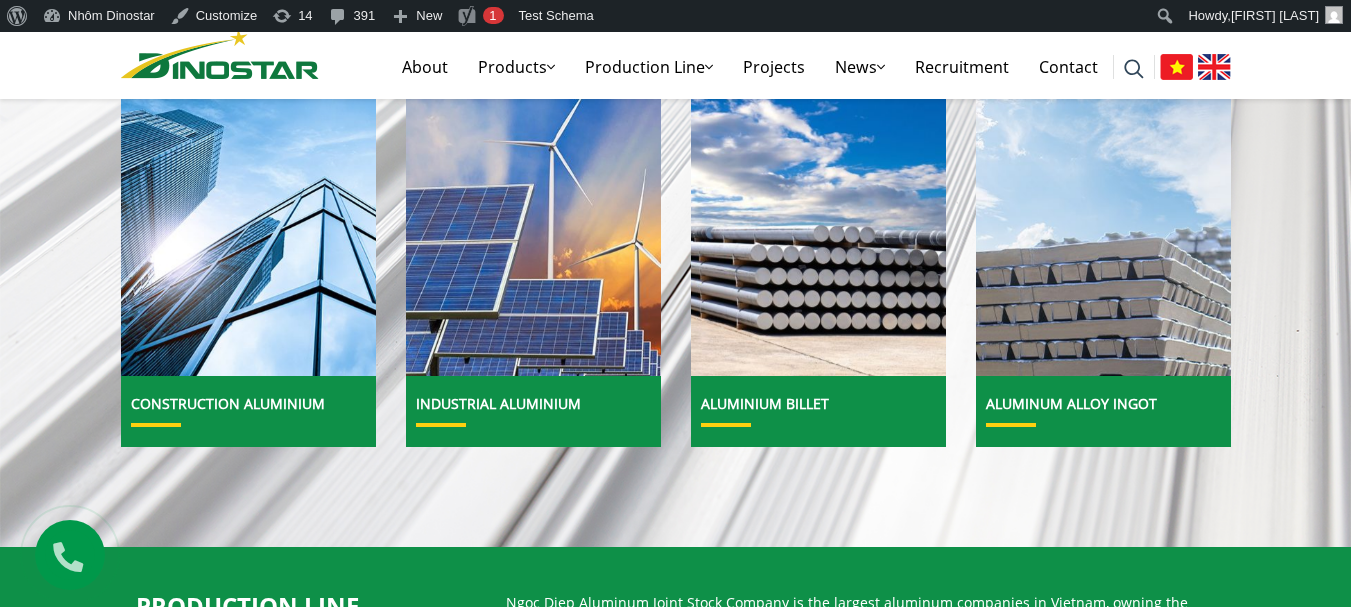 scroll, scrollTop: 800, scrollLeft: 0, axis: vertical 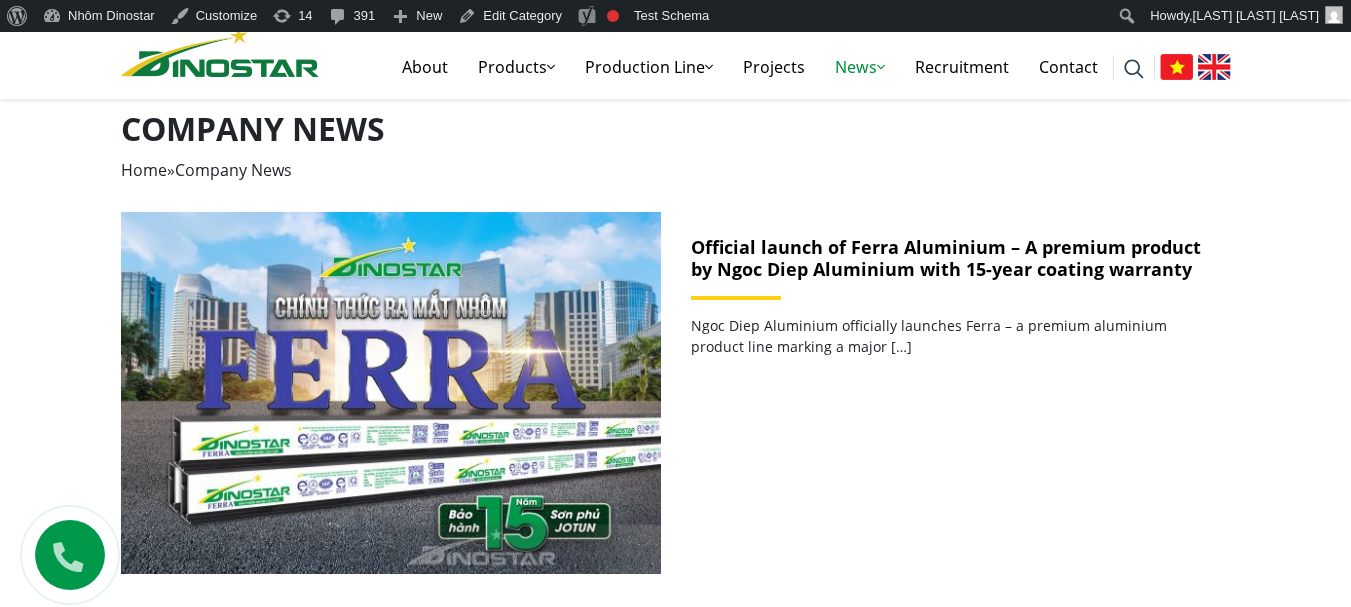 click on "Official launch of Ferra Aluminium – A premium product by Ngoc Diep Aluminium with 15-year coating warranty" at bounding box center [946, 258] 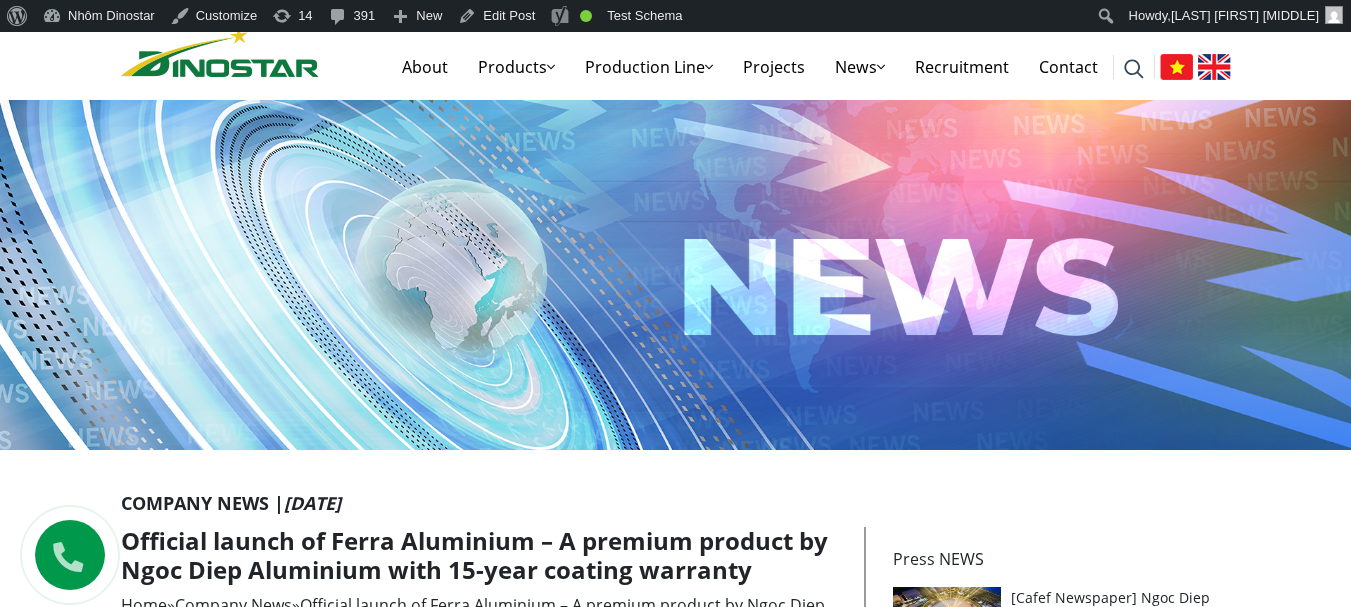 scroll, scrollTop: 0, scrollLeft: 0, axis: both 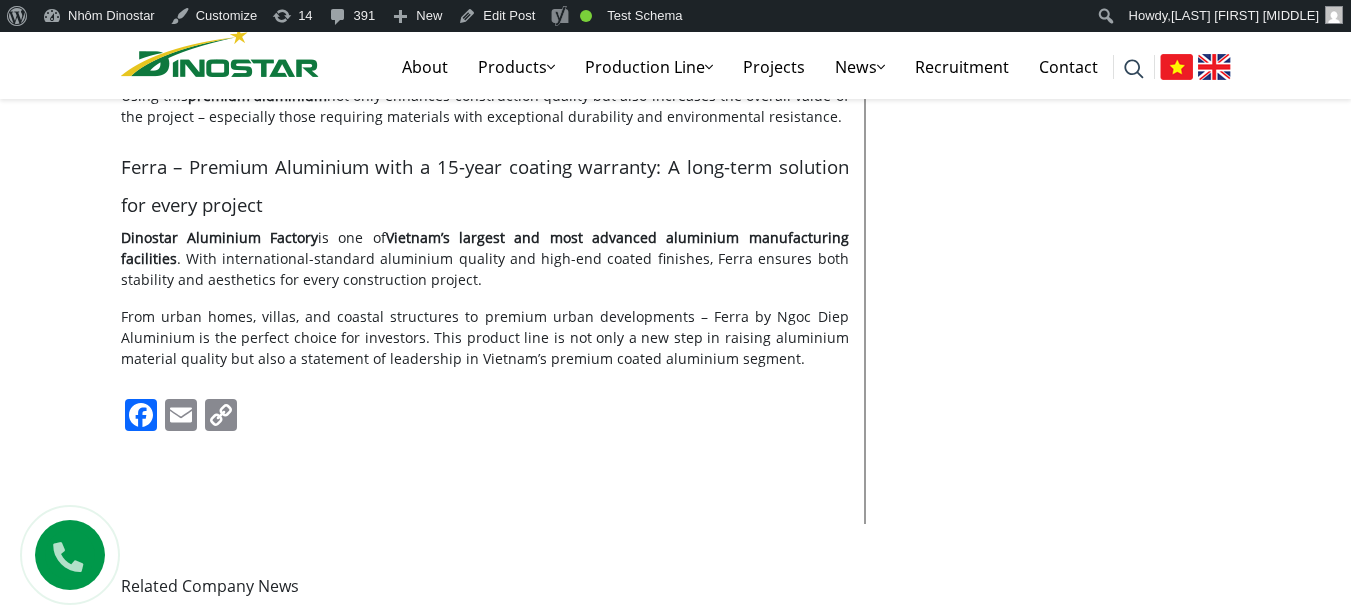 click at bounding box center (1176, 67) 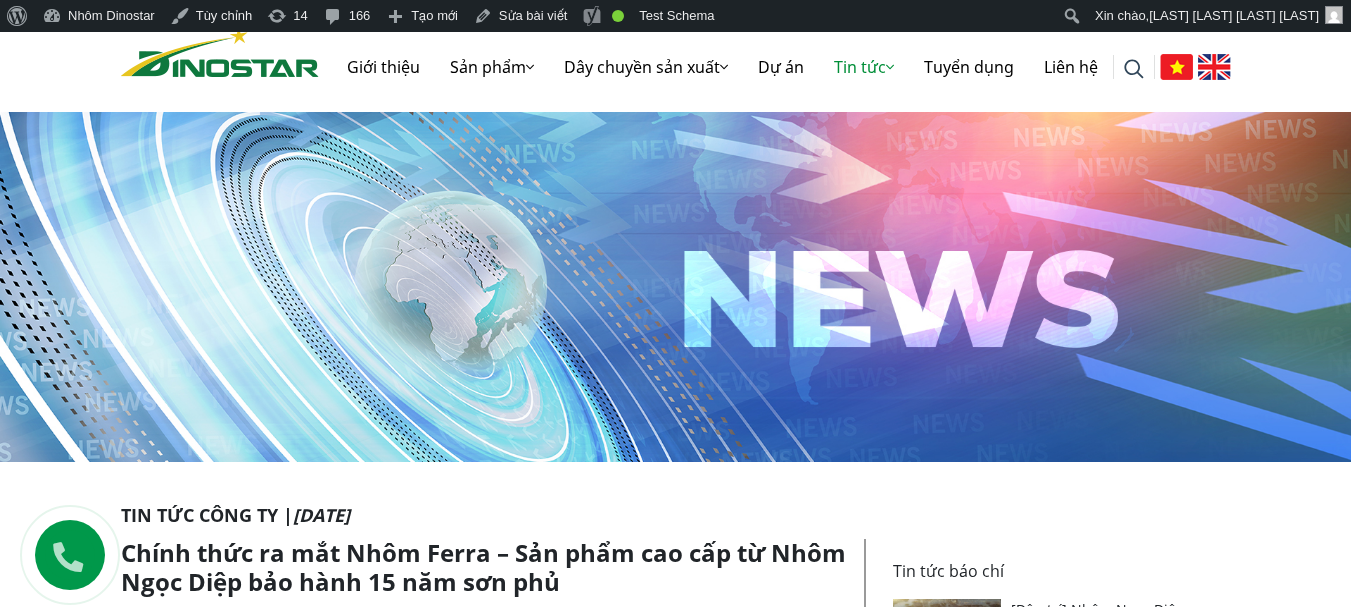 scroll, scrollTop: 0, scrollLeft: 0, axis: both 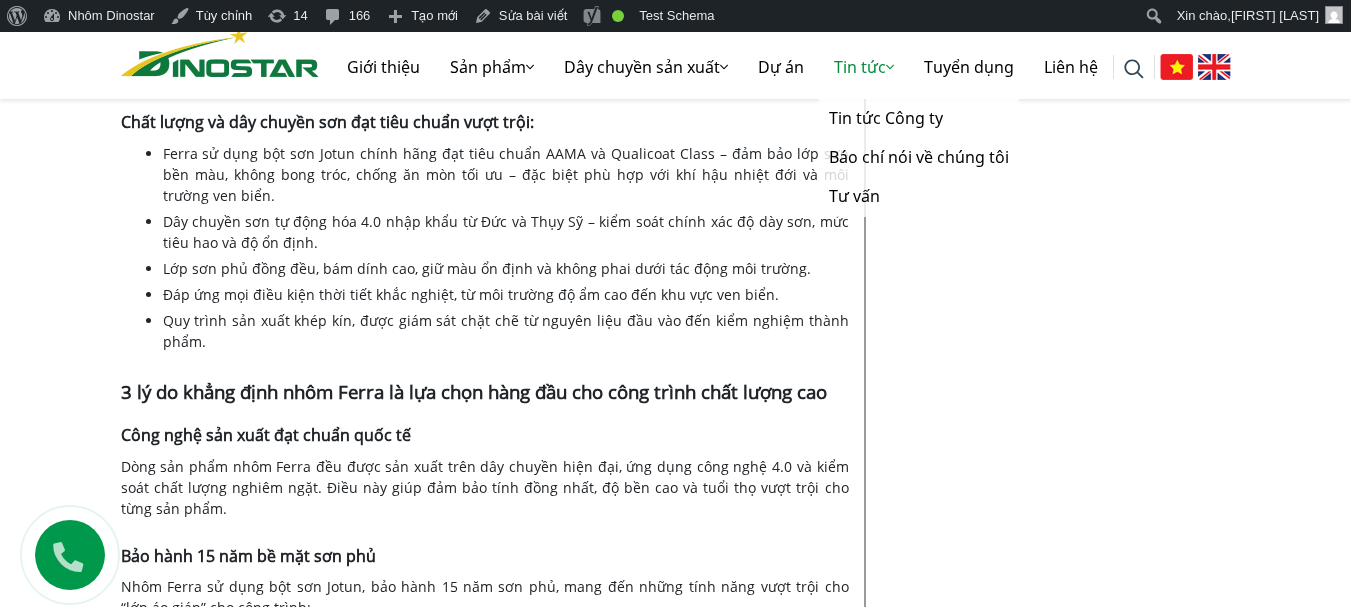click on "Tin tức" at bounding box center (864, 67) 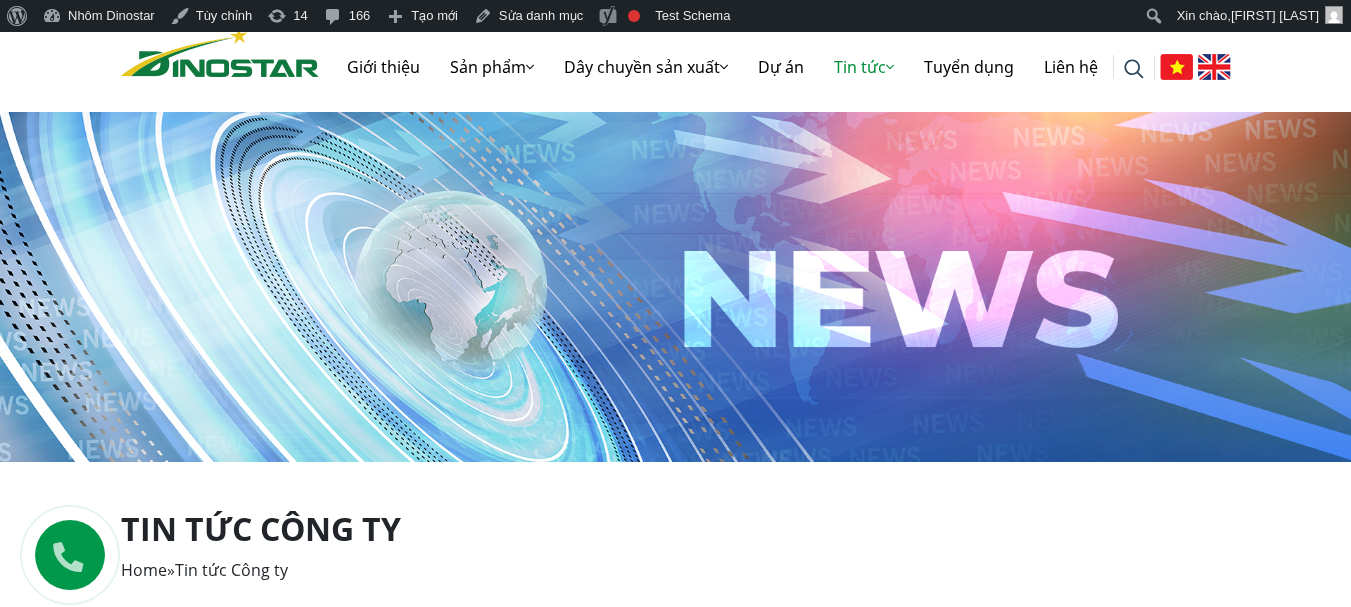 scroll, scrollTop: 0, scrollLeft: 0, axis: both 